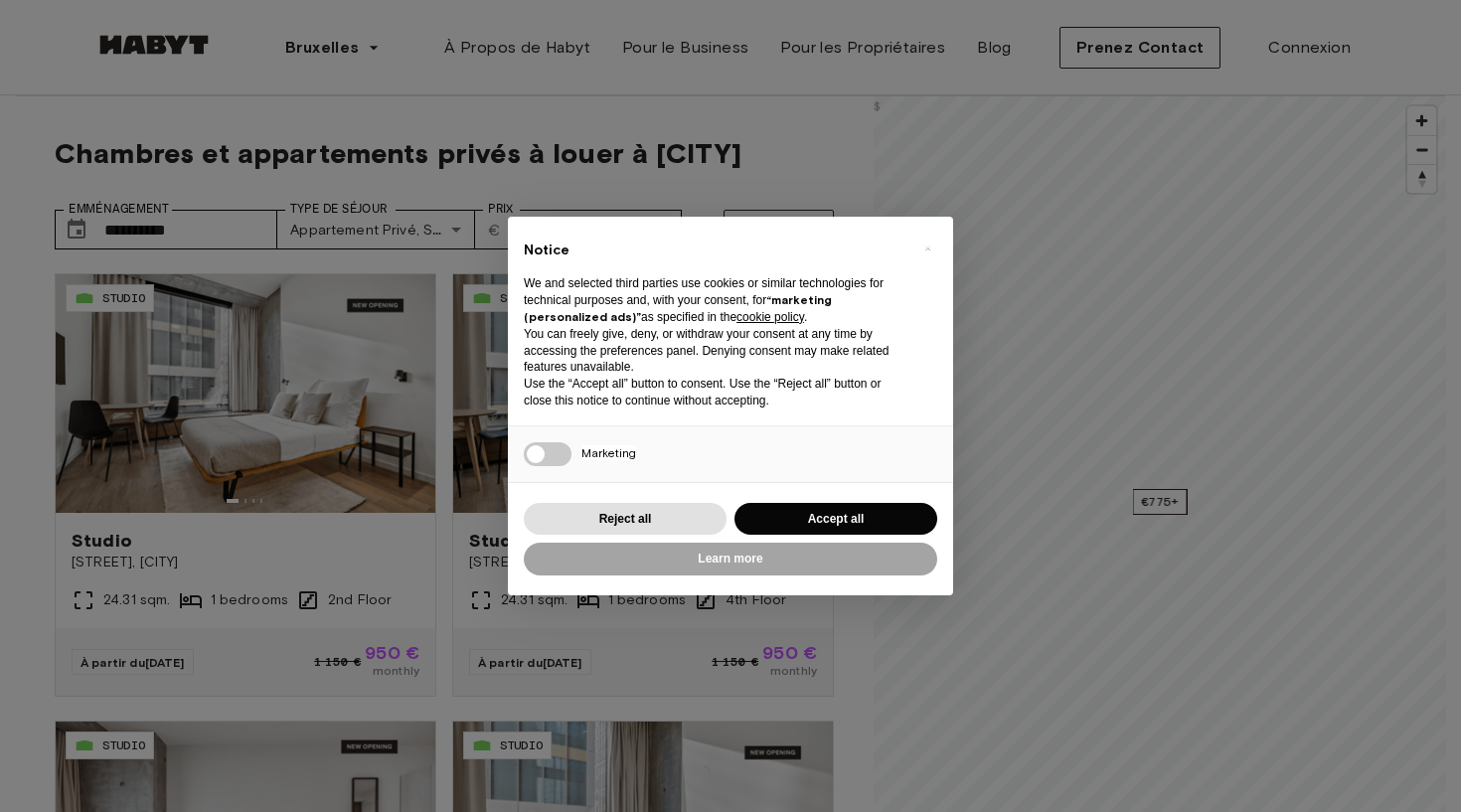 scroll, scrollTop: 0, scrollLeft: 0, axis: both 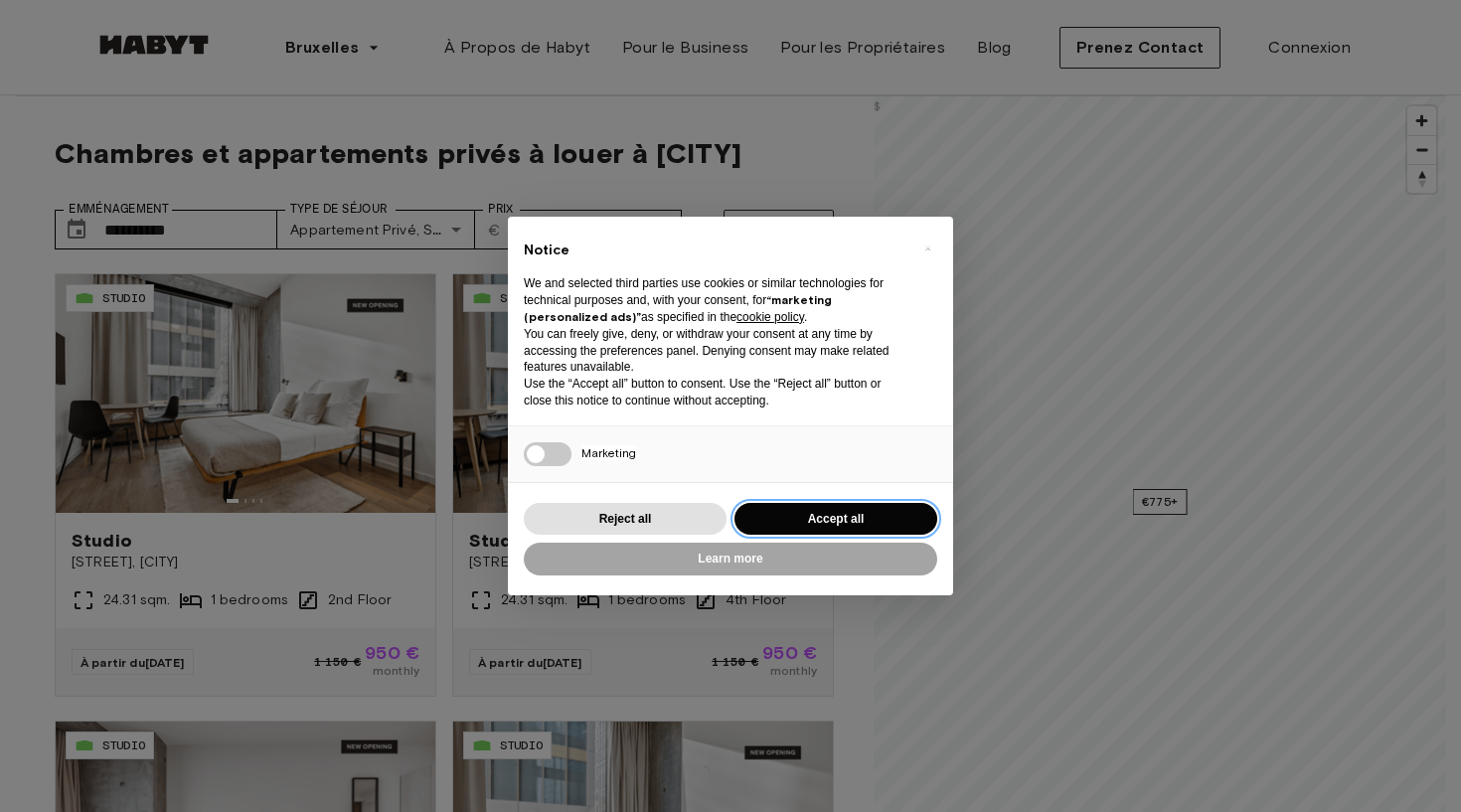 click on "Accept all" at bounding box center (836, 519) 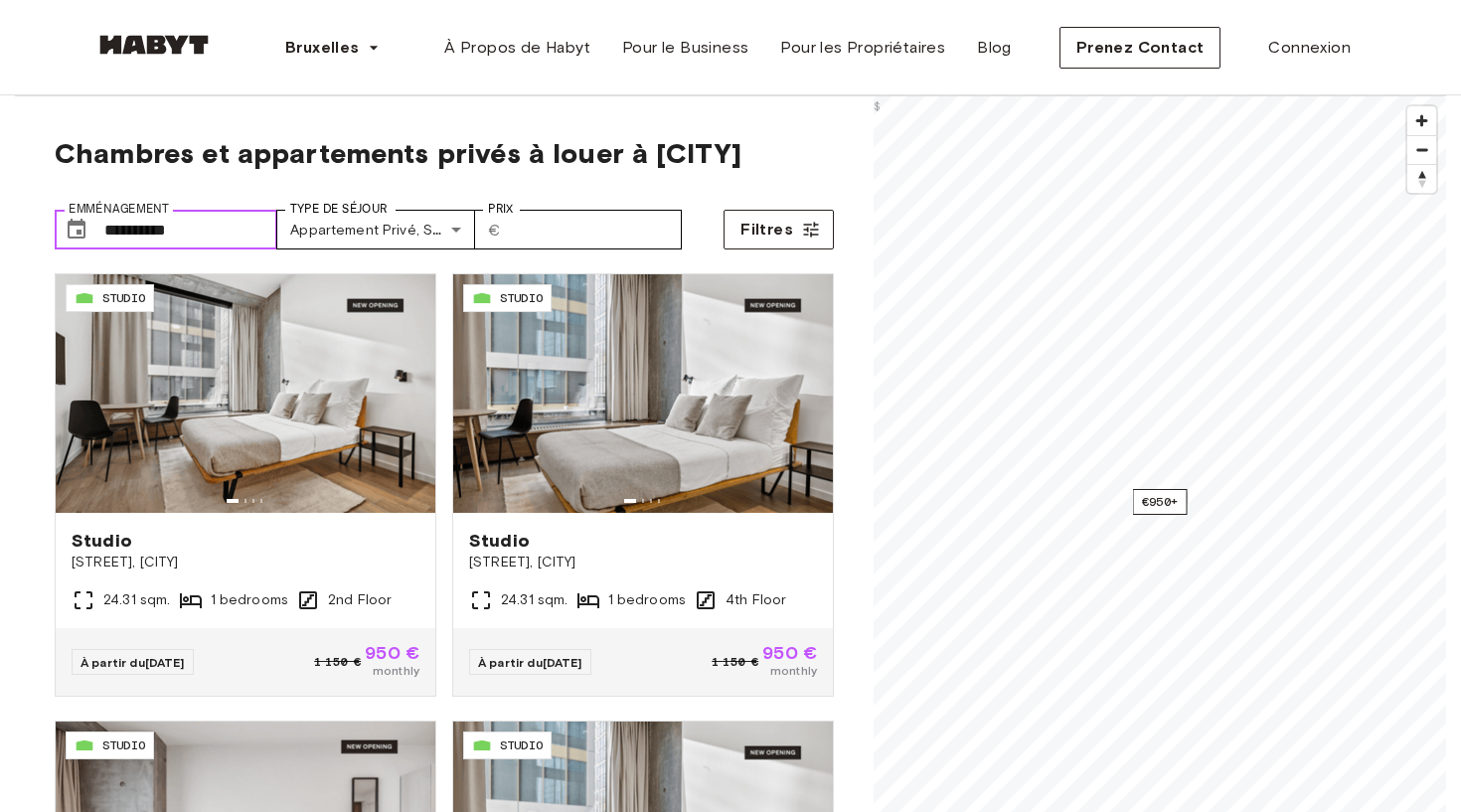 click on "**********" at bounding box center [191, 230] 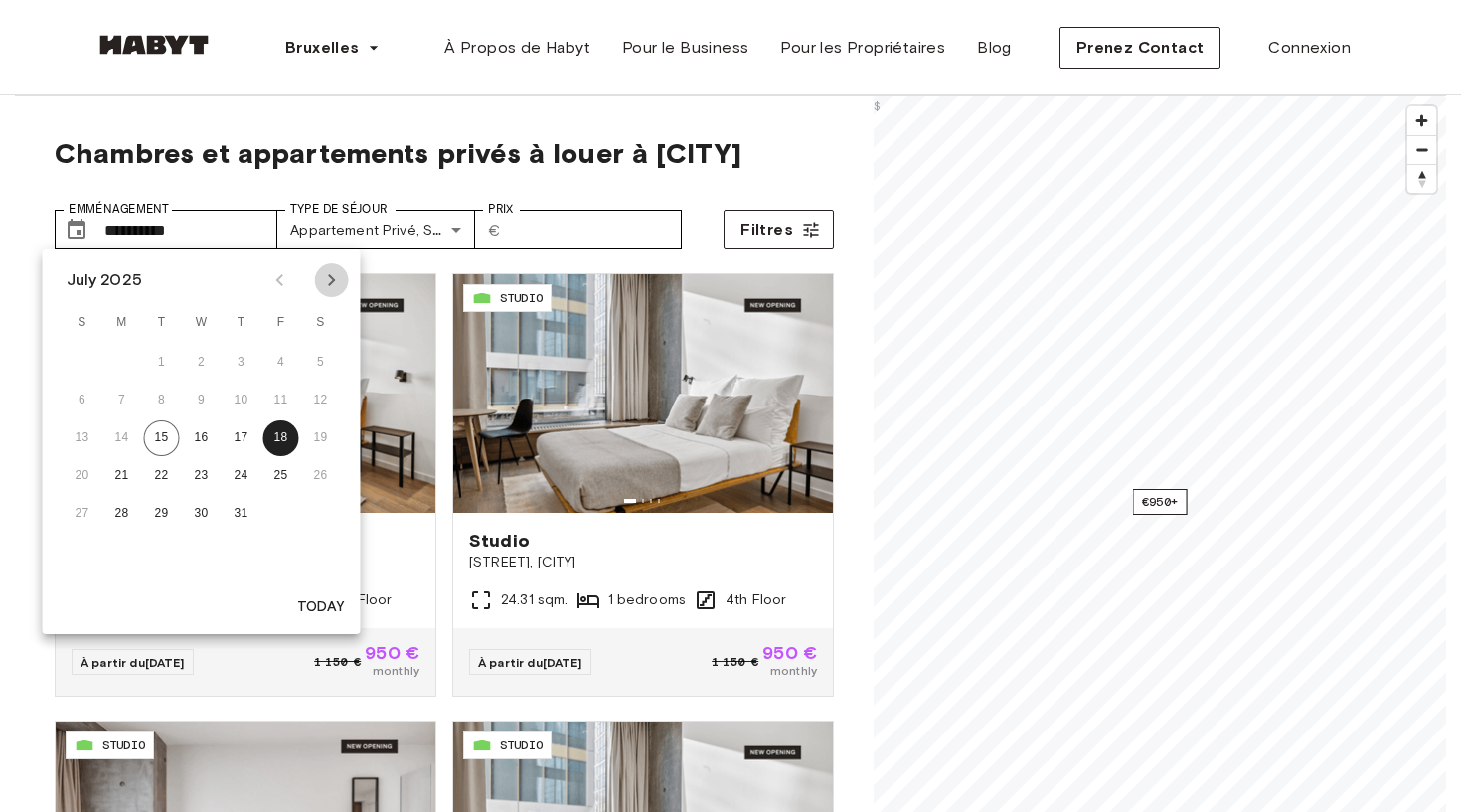 click 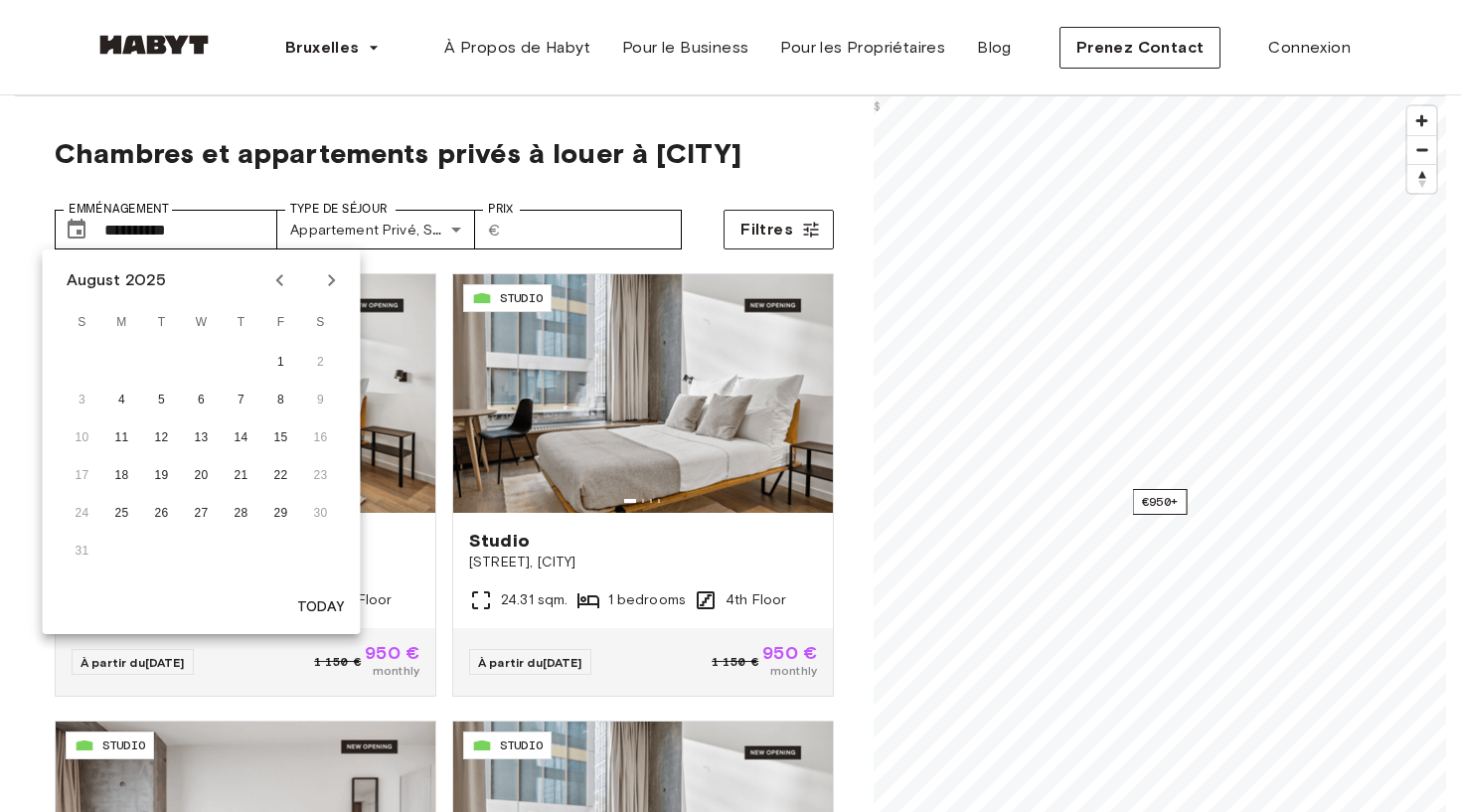 click 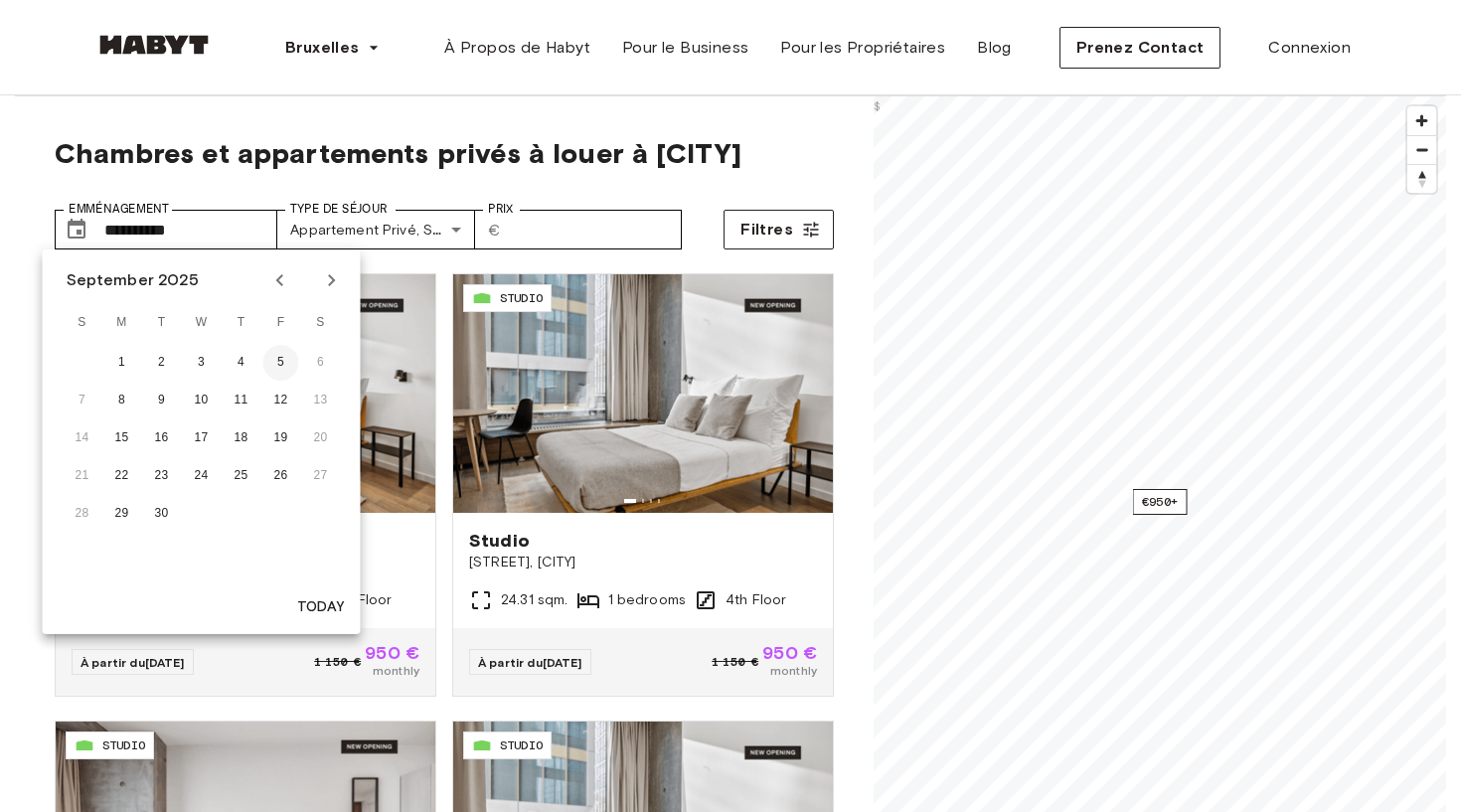 click on "5" at bounding box center (281, 363) 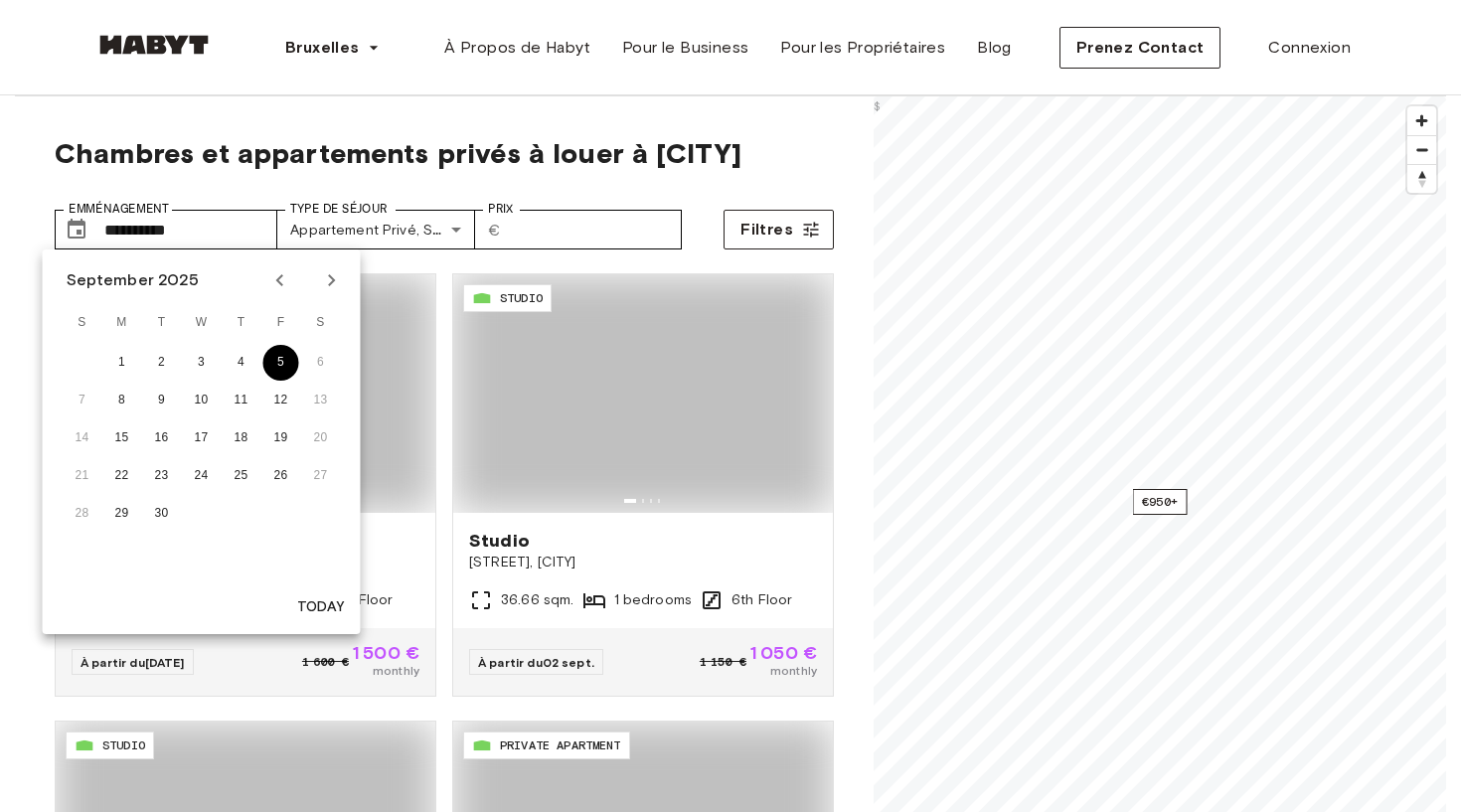 type on "**********" 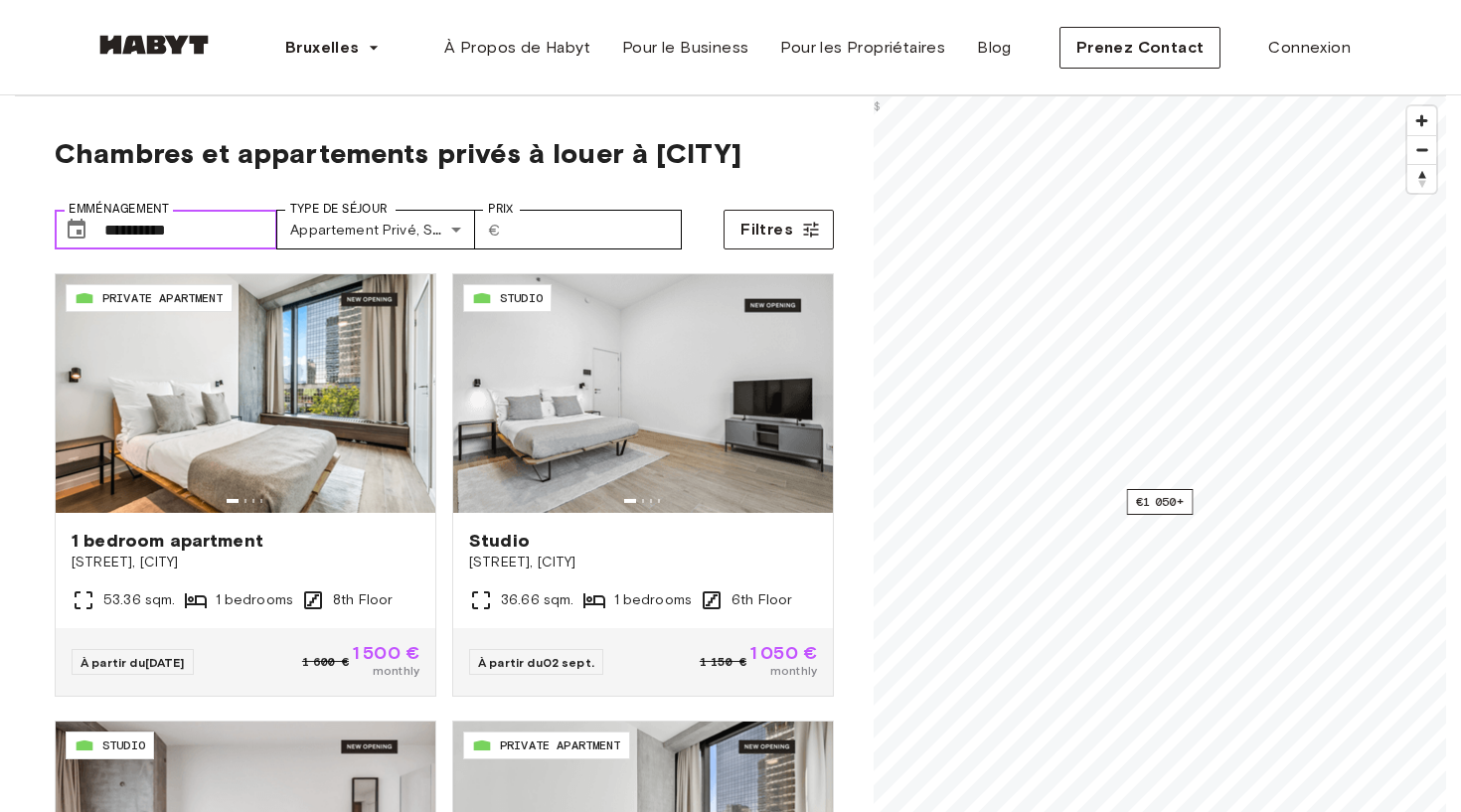 click on "**********" at bounding box center (191, 230) 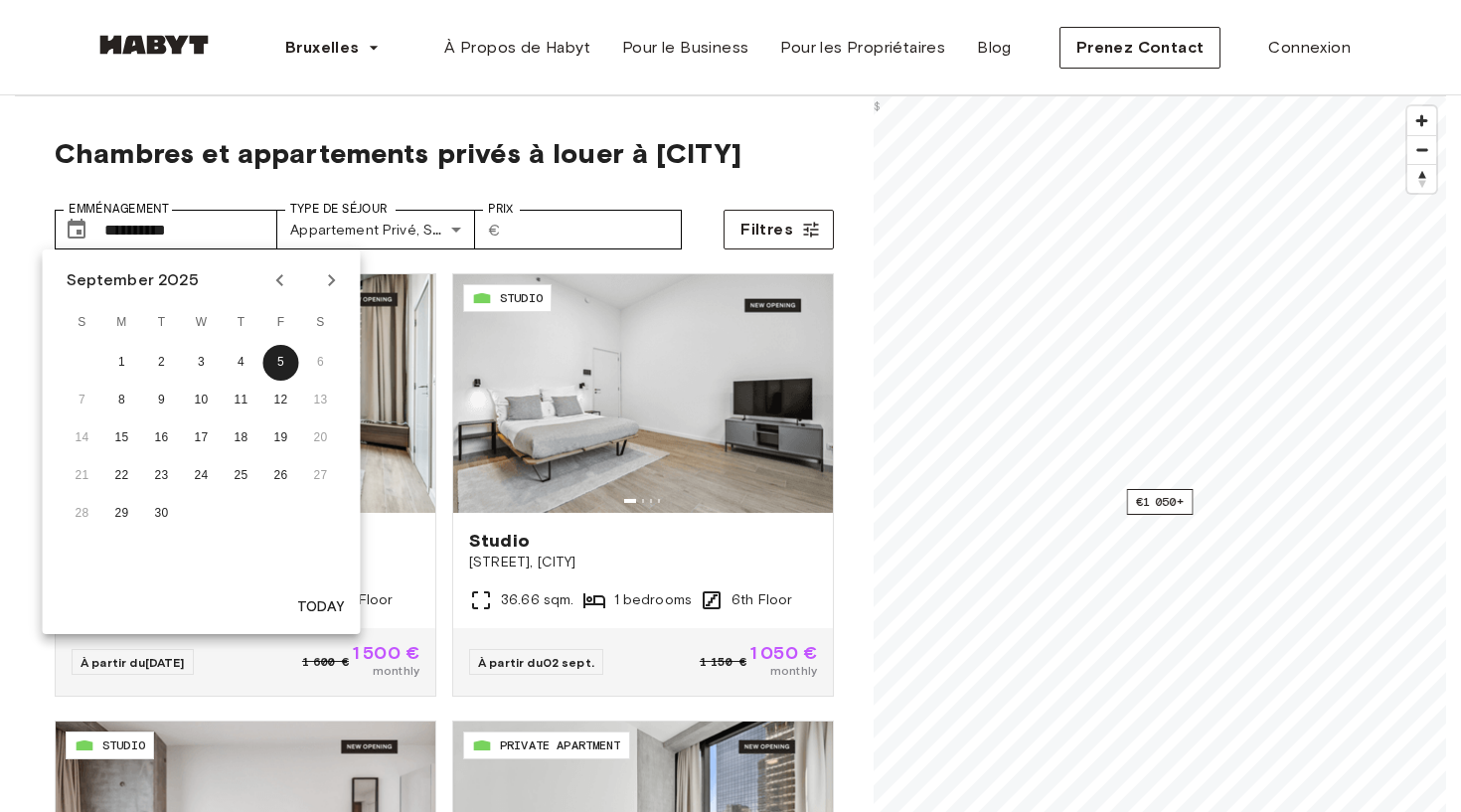 click on "**********" at bounding box center [444, 222] 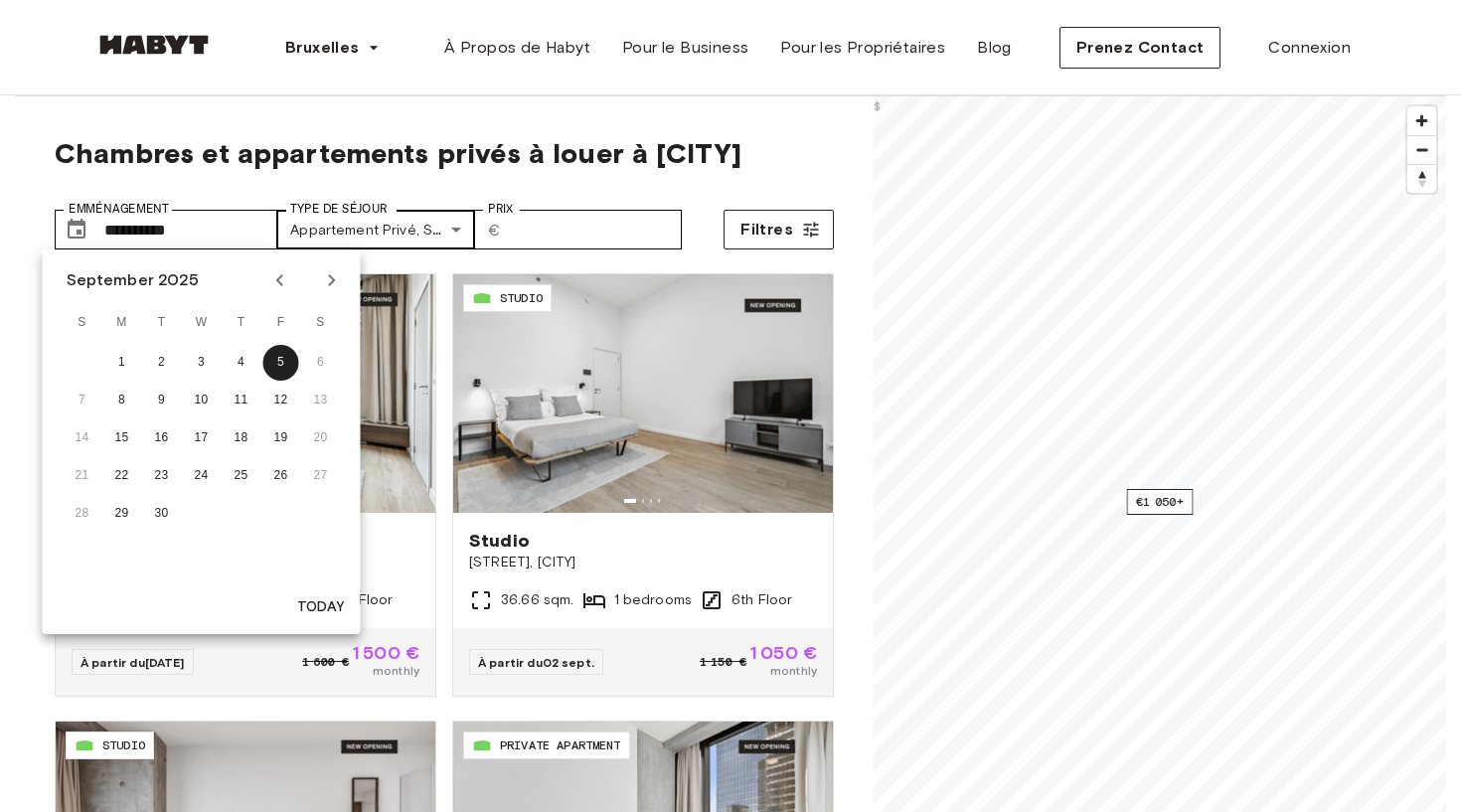 click on "**********" at bounding box center (730, 2490) 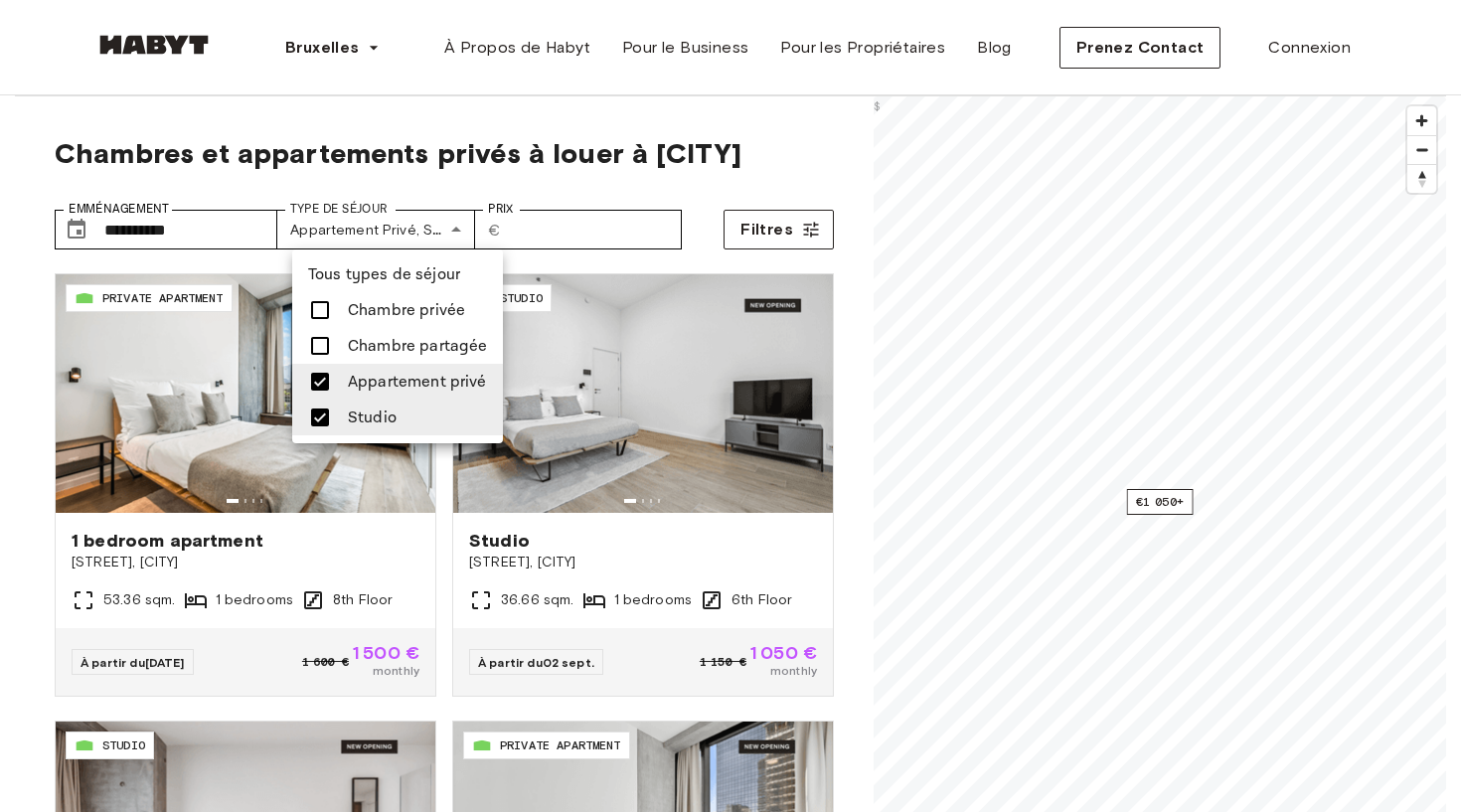 click at bounding box center [730, 406] 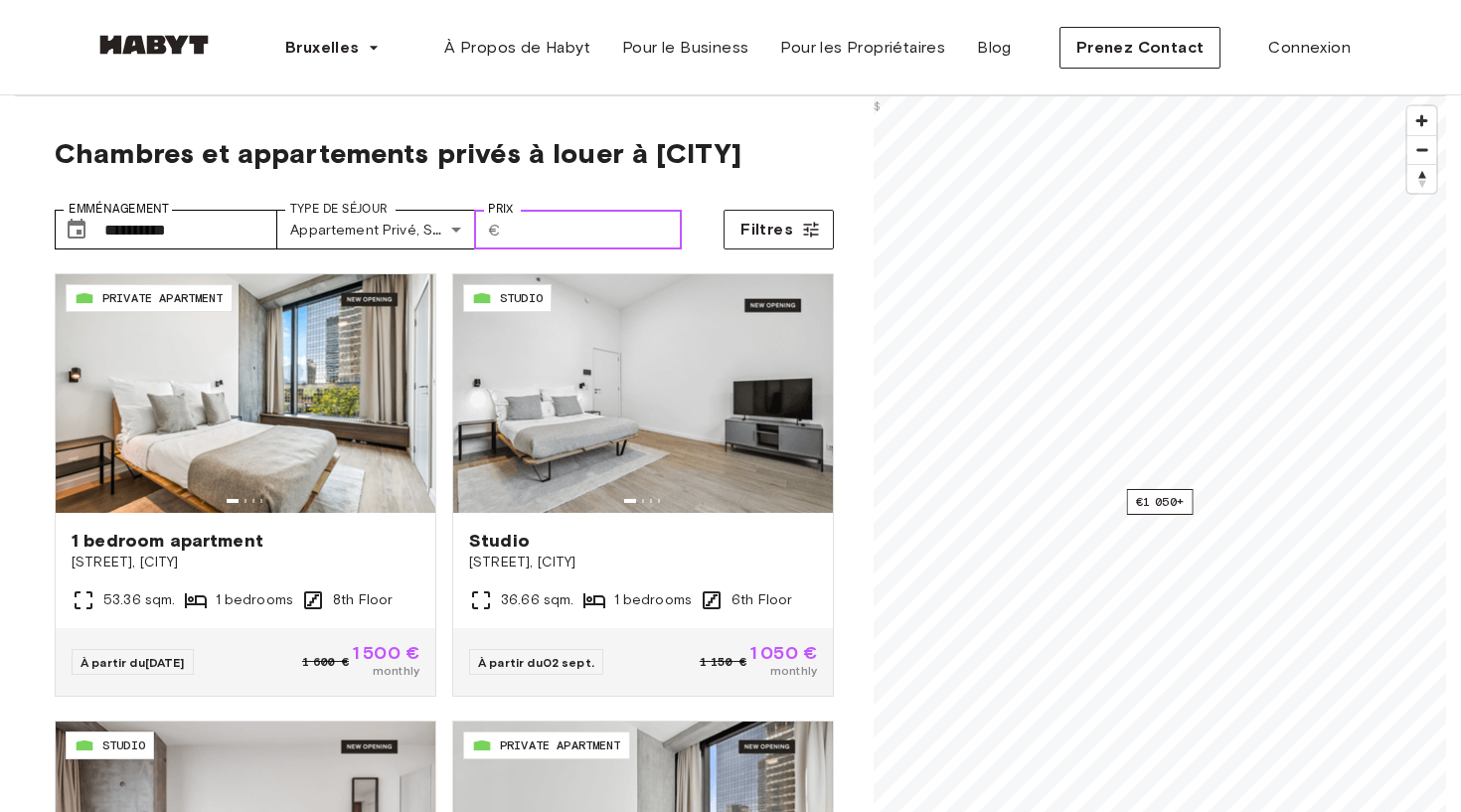 click on "Prix" at bounding box center [595, 230] 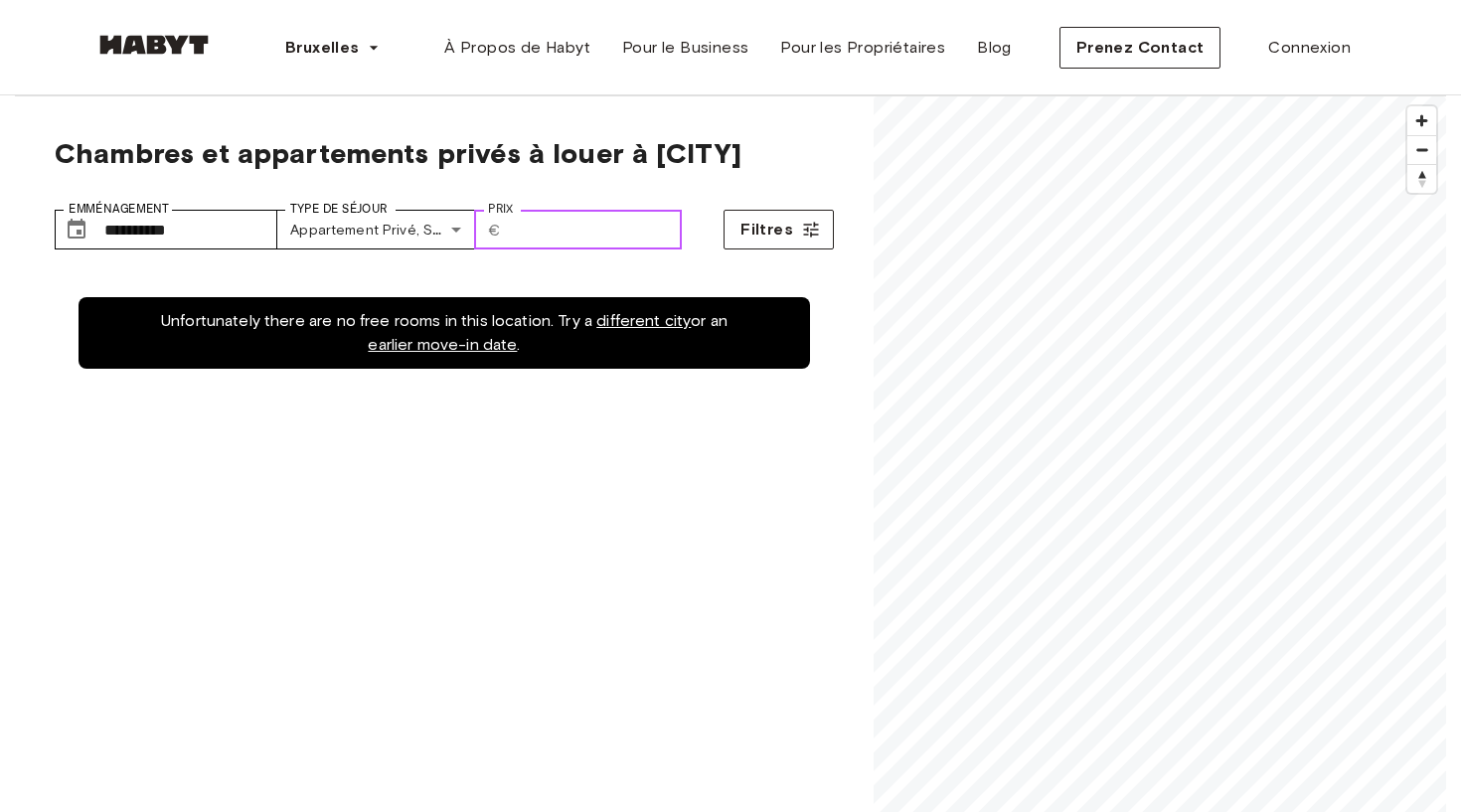 type on "**" 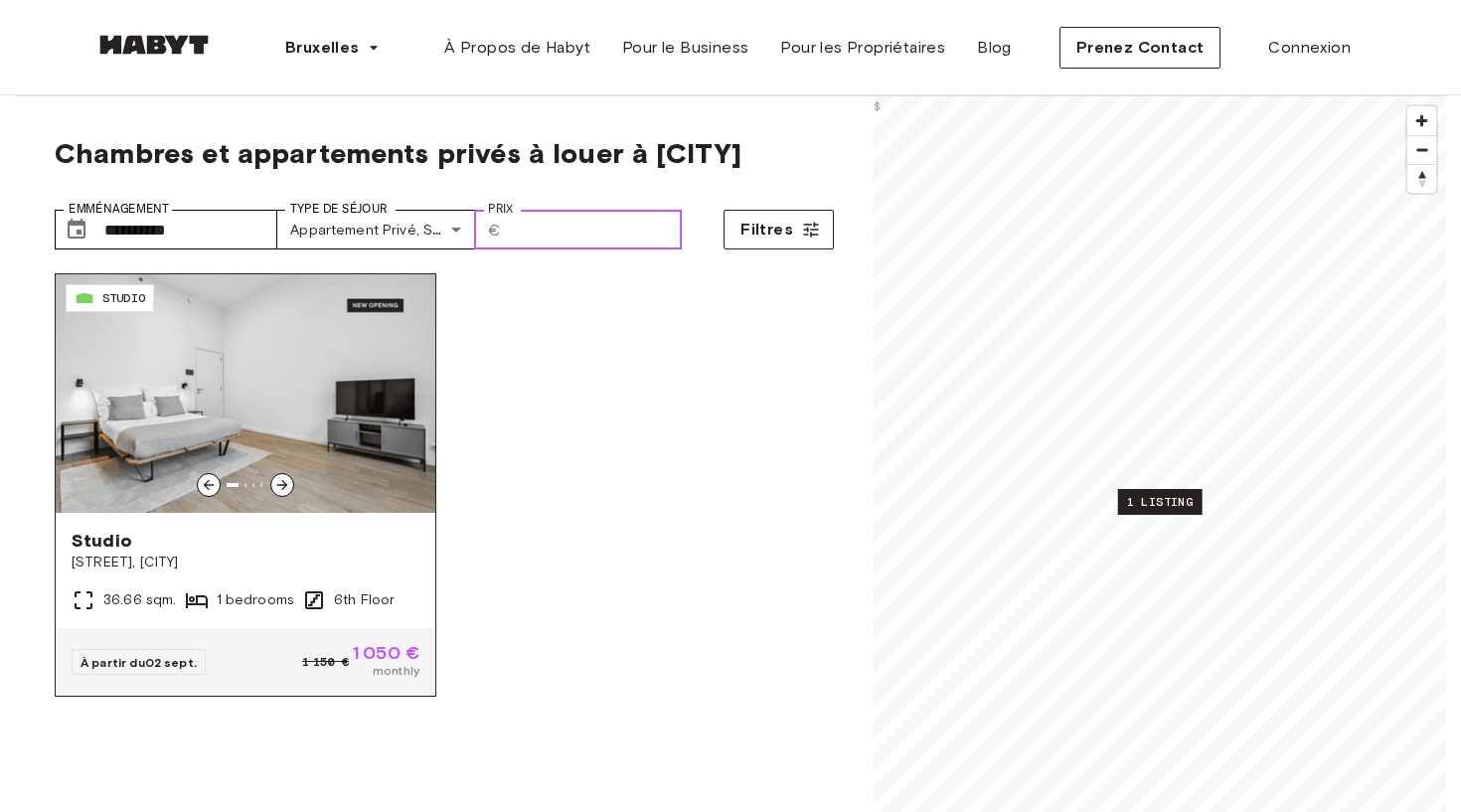 type on "****" 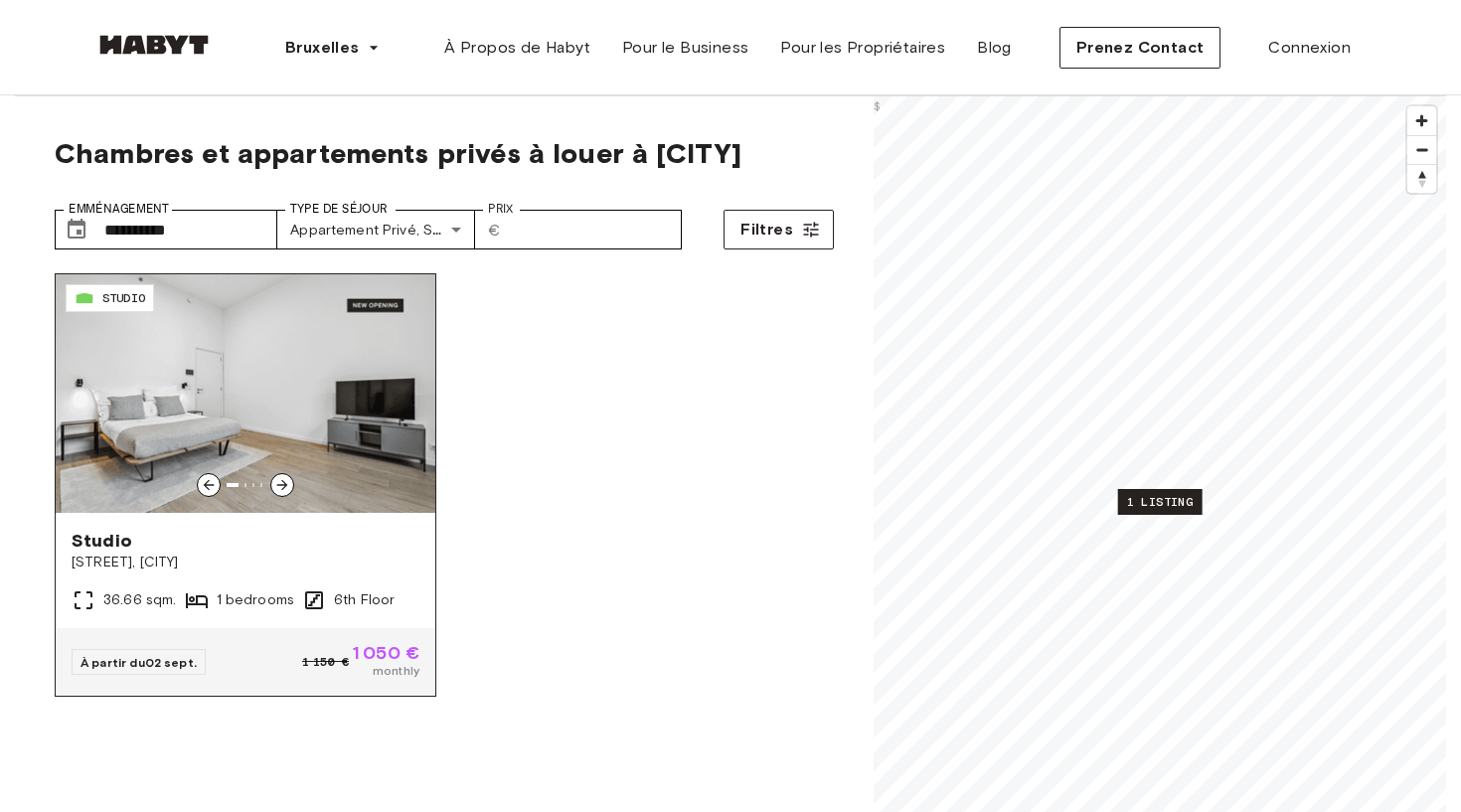click 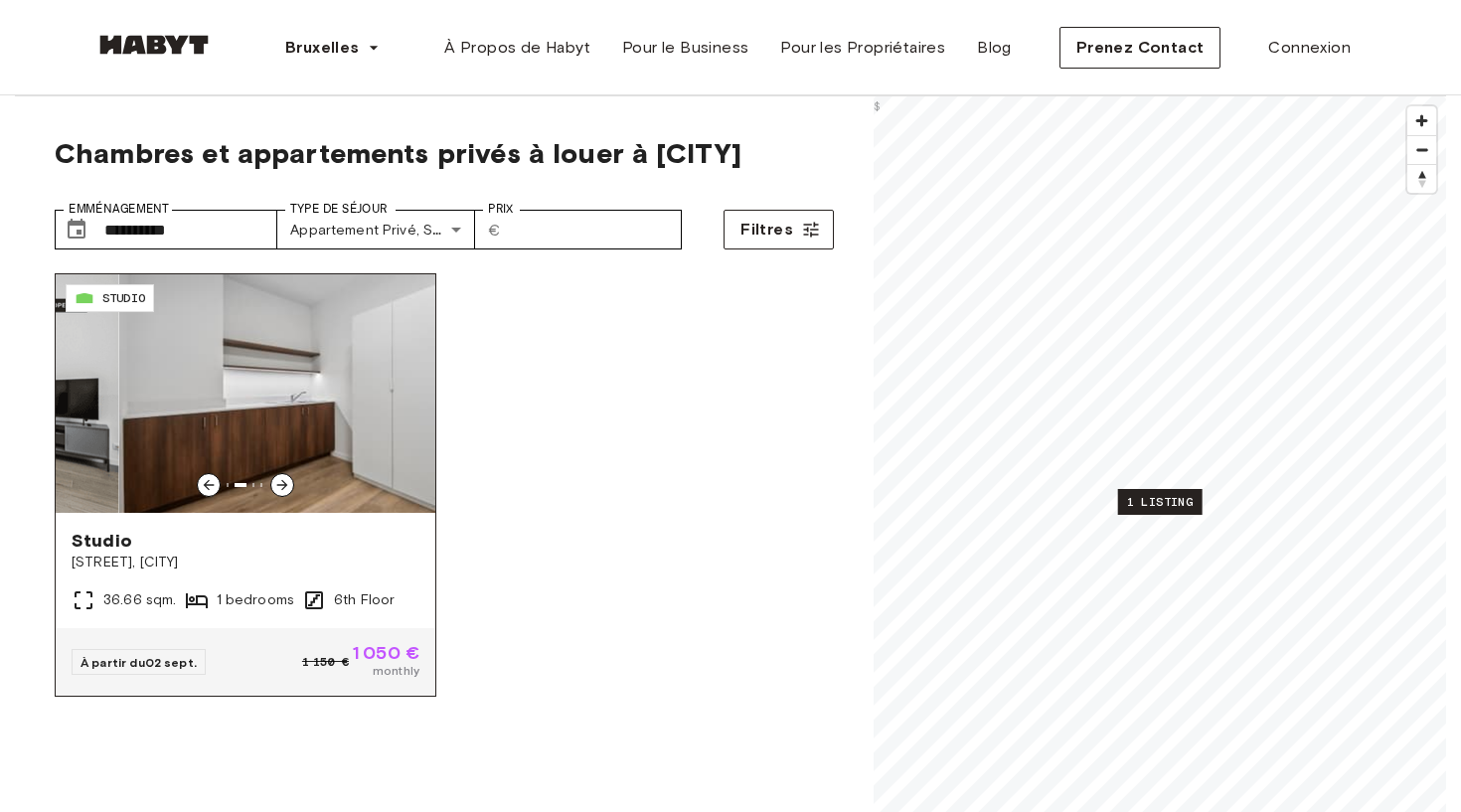 click 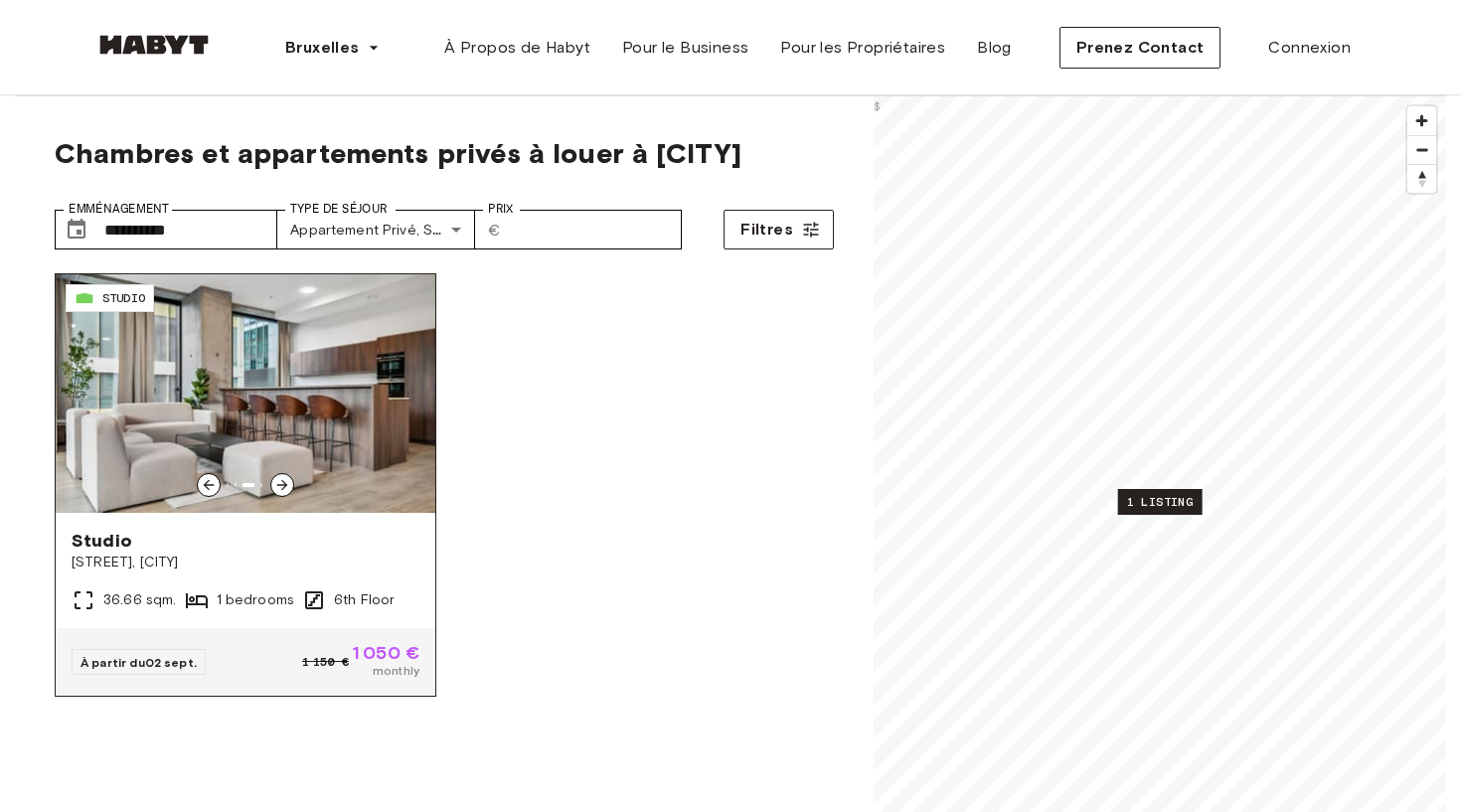 click 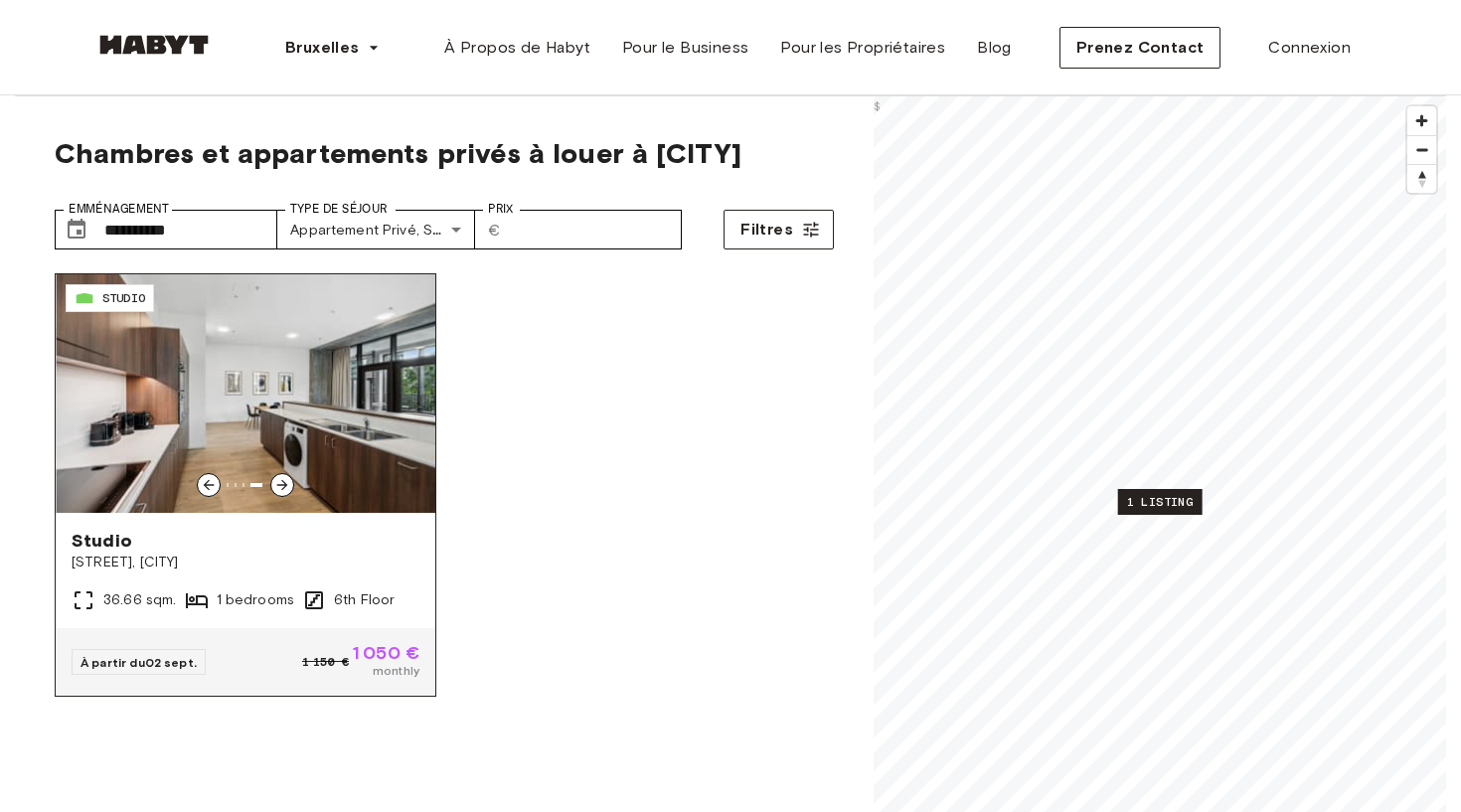 click 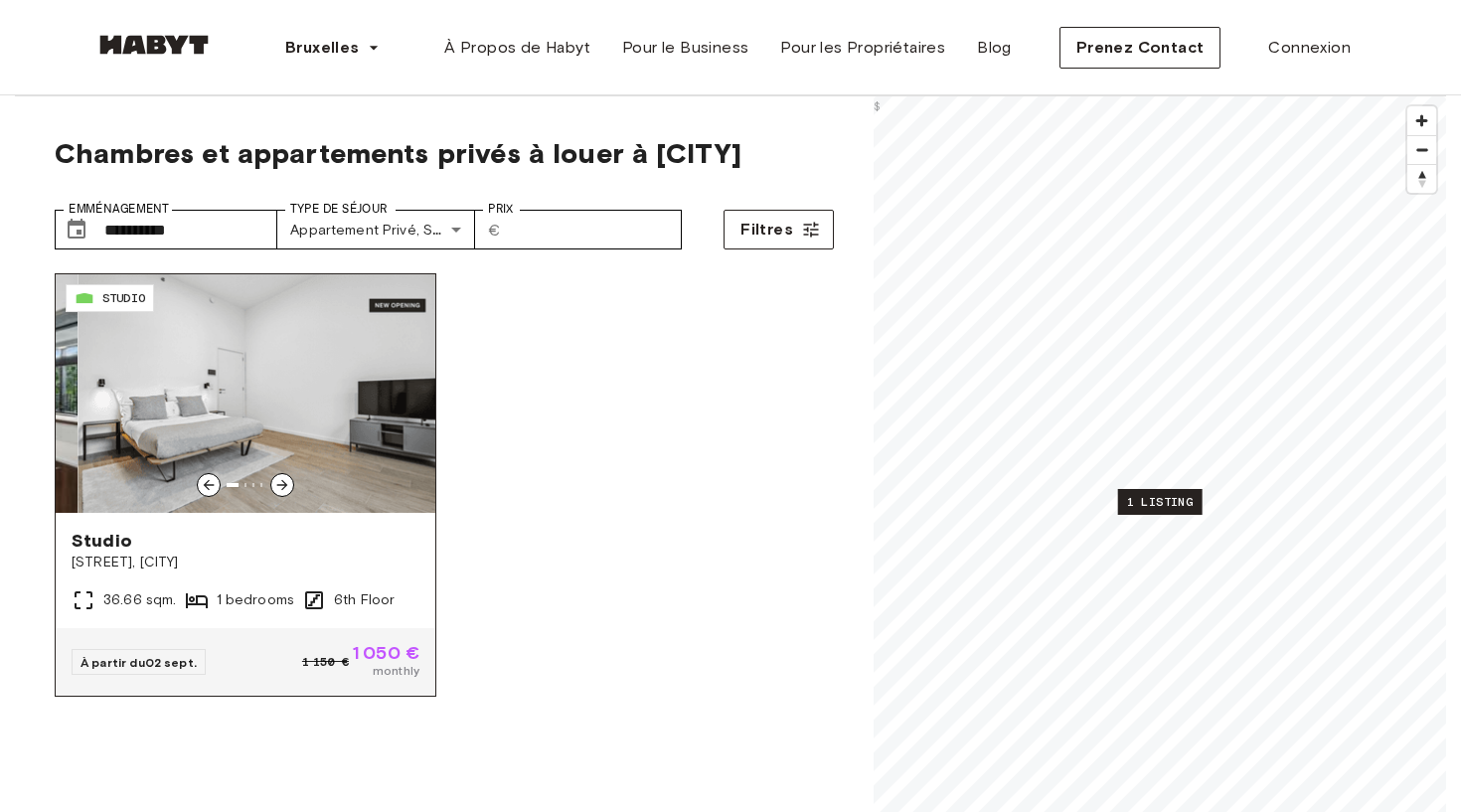 click 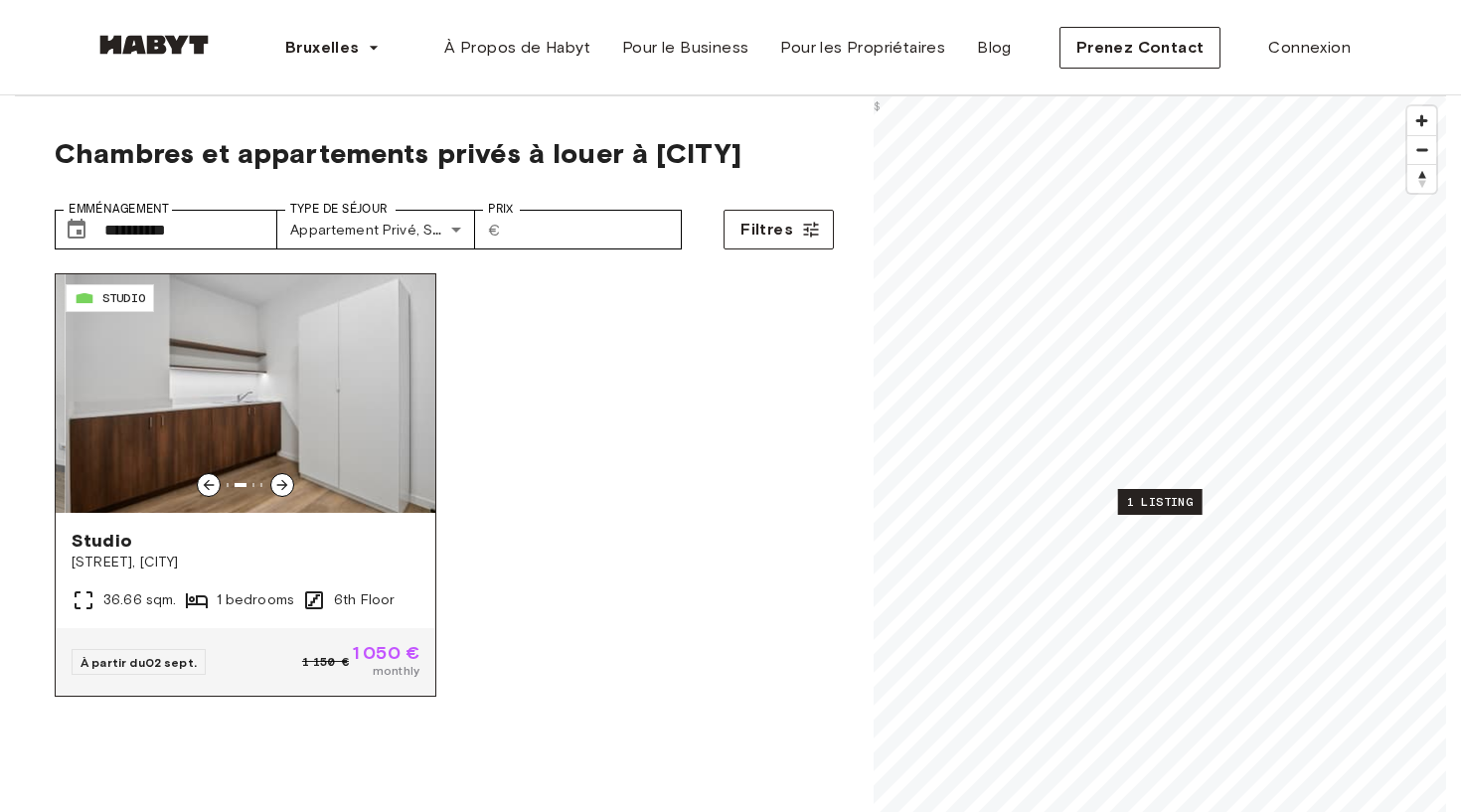 click 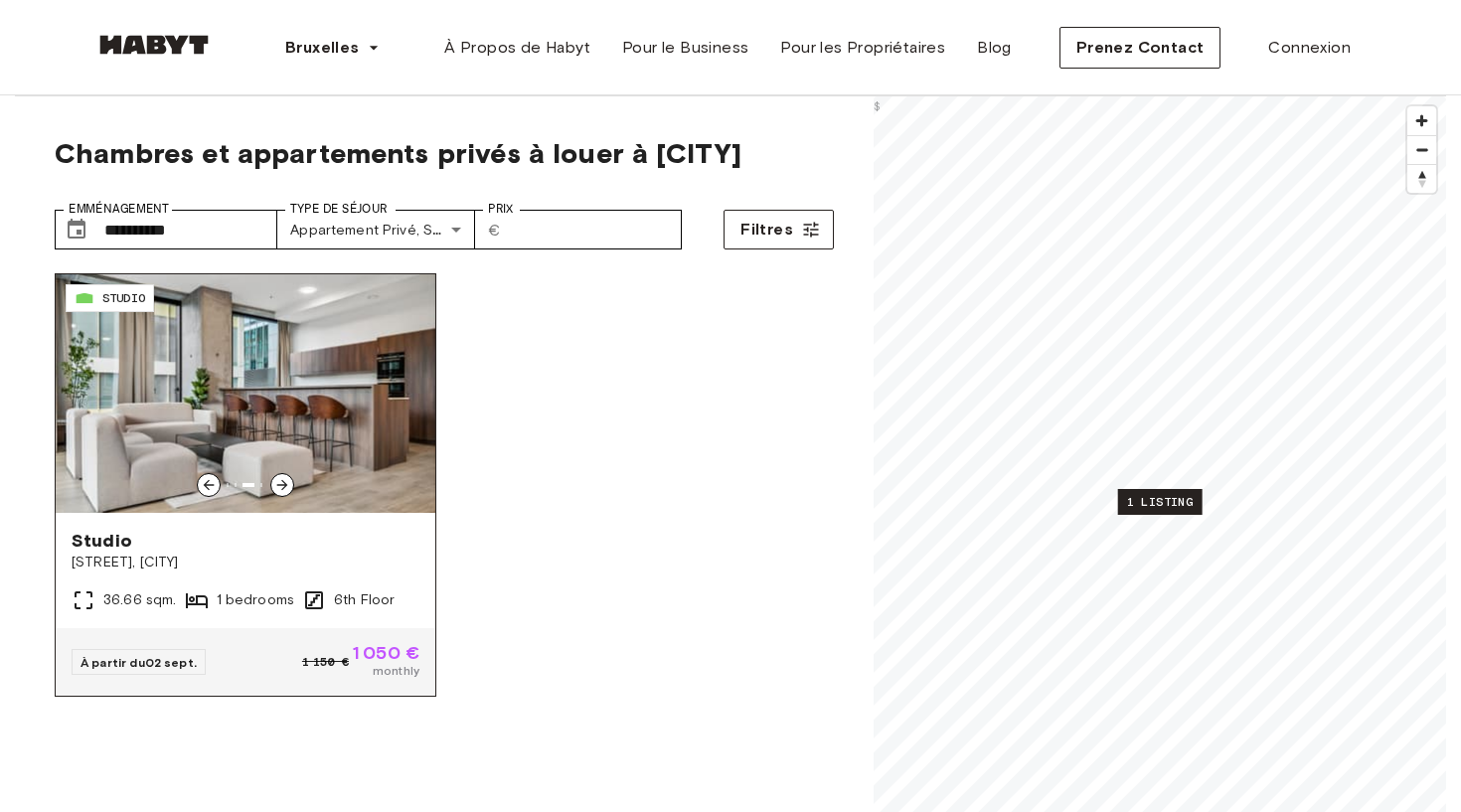 click at bounding box center [245, 394] 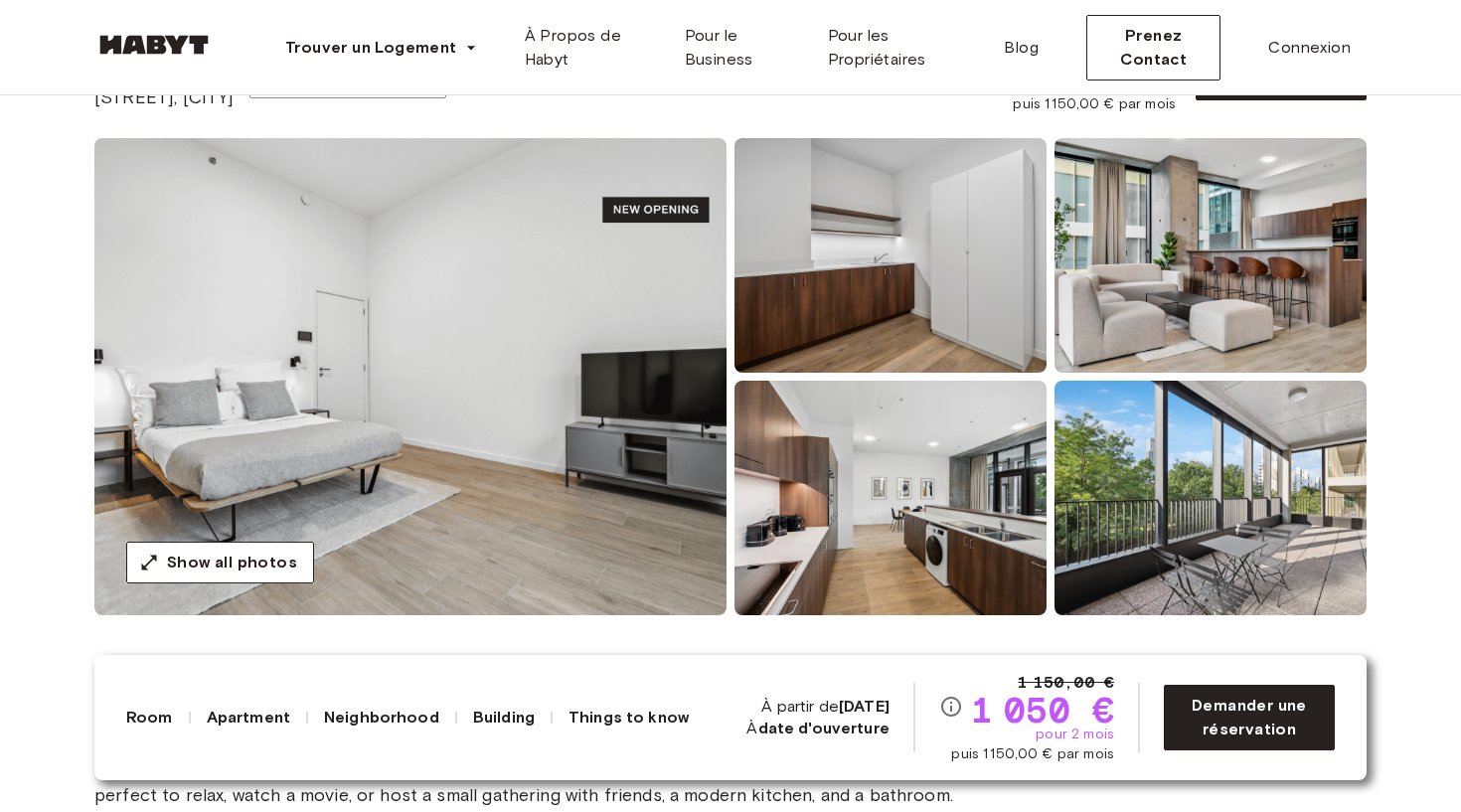 scroll, scrollTop: 0, scrollLeft: 0, axis: both 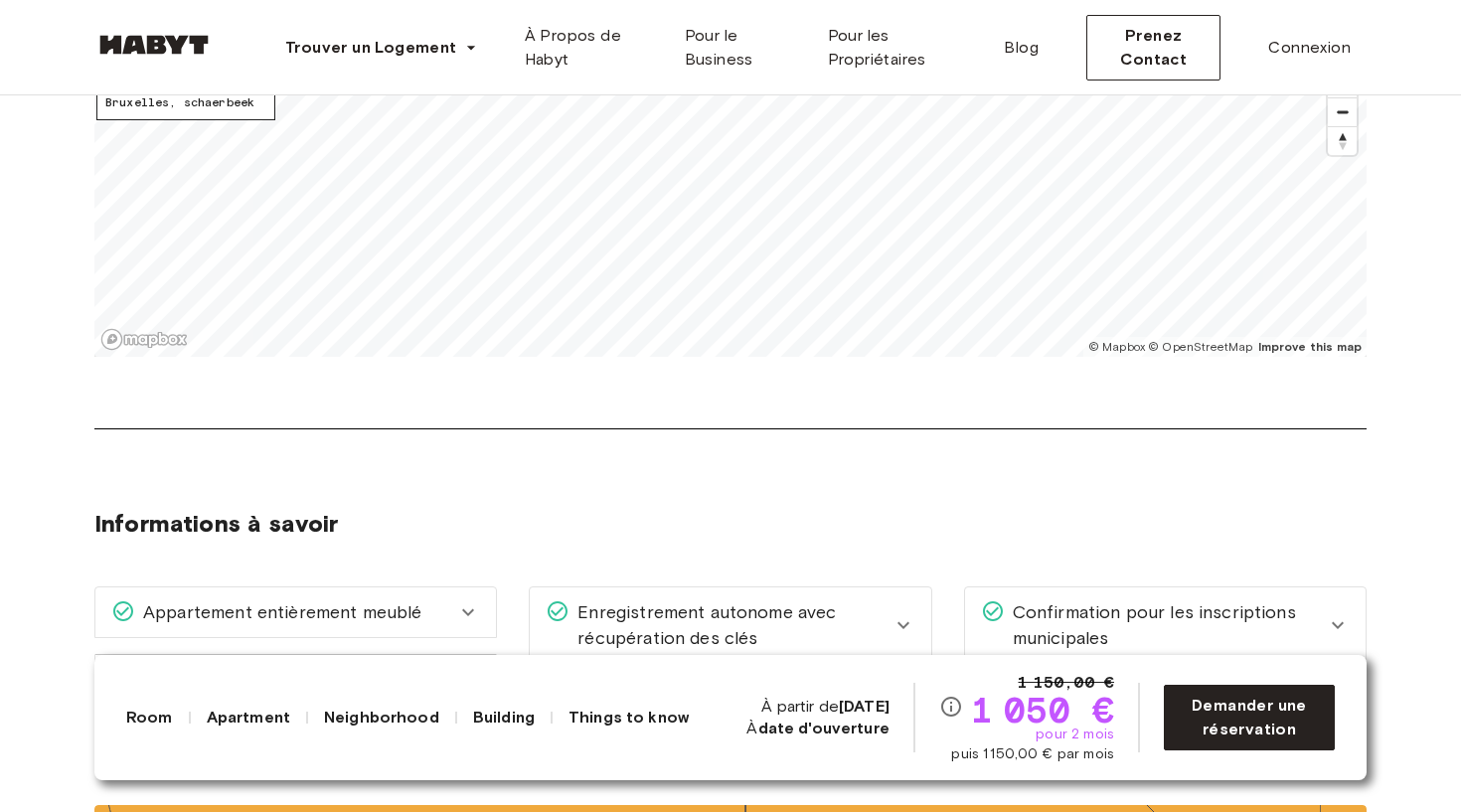 click on "Trouver un Logement Europe Amsterdam Berlin Francfort Hambourg Lisbonne Madrid Milan Modène Paris Turin Munich Rotterdam Stuttgart Düsseldorf Cologne Zurich La Haye Graz Bruxelles Leipzig Asia Hong Kong Singapour Séoul Phuket Tokyo À Propos de Habyt Pour le Business Pour les Propriétaires Blog Prenez Contact Connexion Europe Bruxelles Studio Studio [STREET], [CITY] Disponible à partir du  [DATE] [PRICE] [PRICE] pour 2 mois puis [PRICE] par mois Demander une réservation Show all photos À propos de l'appartement Our private apartments are all about style and comfort. In addition to your very own bedroom, your apartment features a spacious living and dining area, perfect to relax, watch a movie, or host a small gathering with friends, a modern kitchen, and a bathroom. [AREA] sqm. [FLOOR] [ROOM_COUNT] Dishwasher Smart TV Refrigerator Arm chair Kitchenette Ensuite bathroom [BED_SIZE] mattress Wardrobe Living room Dining table and chairs Shared balcony WiFi Bathroom" at bounding box center (730, 1212) 